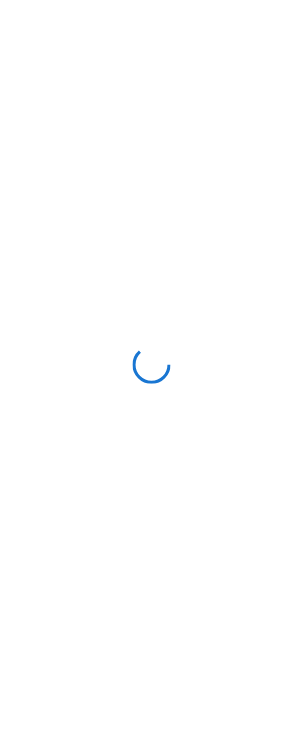 scroll, scrollTop: 0, scrollLeft: 0, axis: both 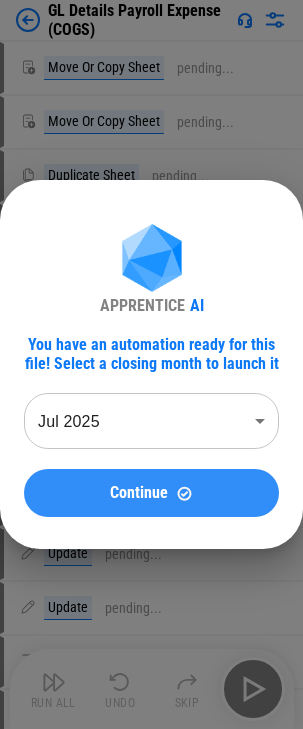 click at bounding box center (184, 493) 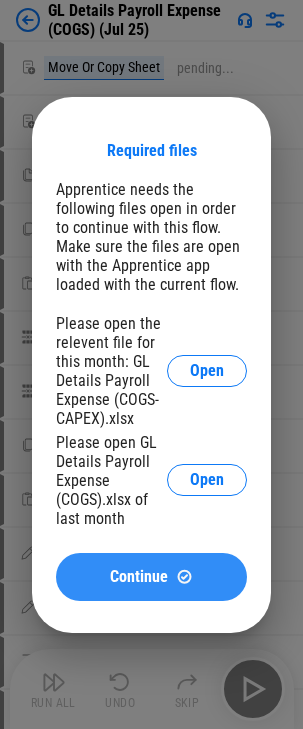 click on "Continue" at bounding box center [139, 577] 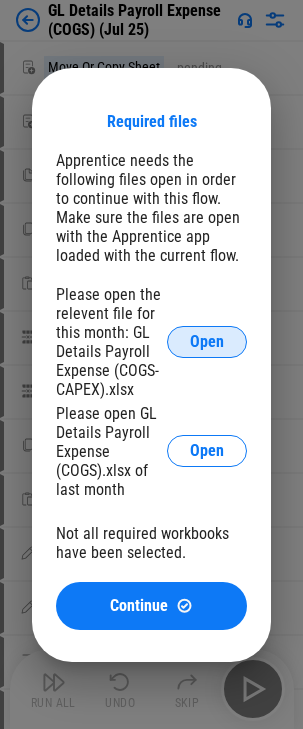 click on "Open" at bounding box center (207, 342) 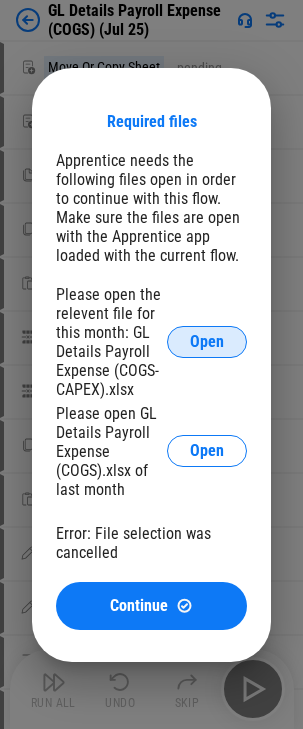 click on "Open" at bounding box center [207, 342] 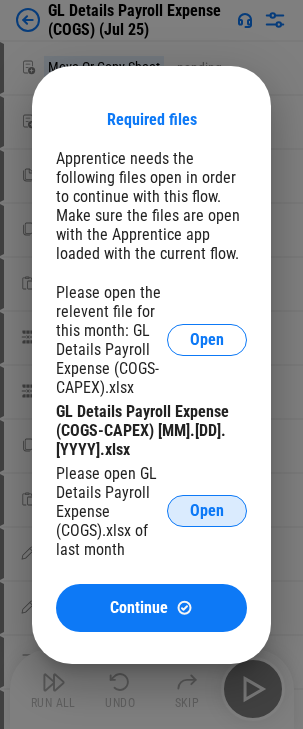 click on "Open" at bounding box center (207, 511) 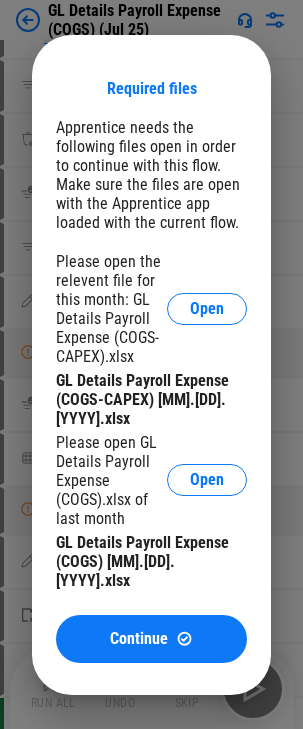 scroll, scrollTop: 700, scrollLeft: 0, axis: vertical 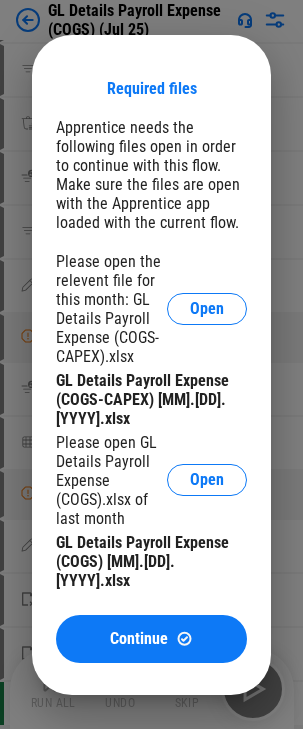 drag, startPoint x: 175, startPoint y: 621, endPoint x: 317, endPoint y: 404, distance: 259.33185 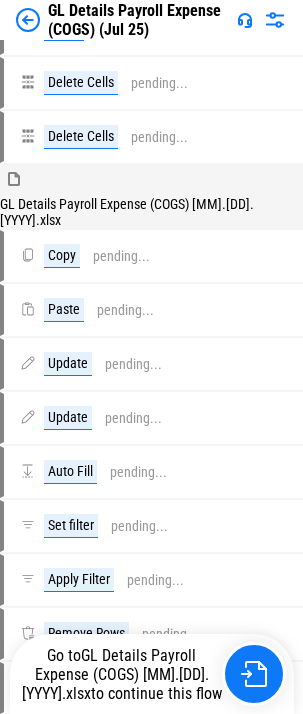 scroll, scrollTop: 500, scrollLeft: 0, axis: vertical 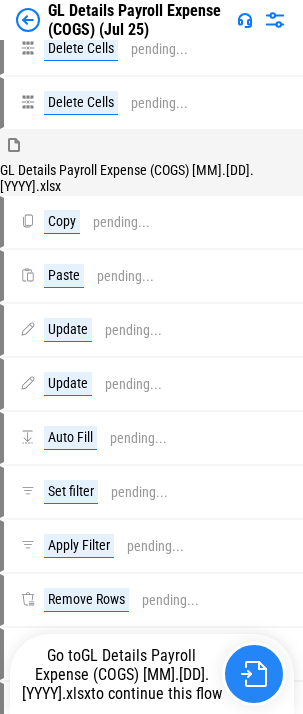 click at bounding box center (254, 674) 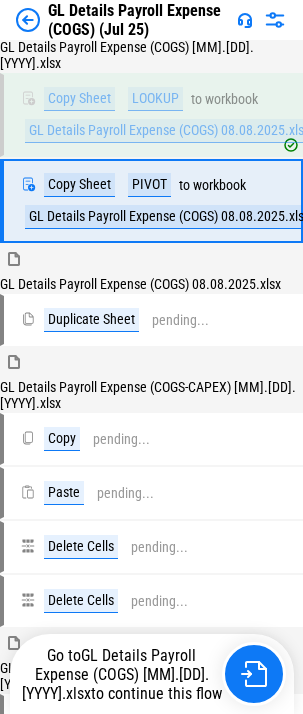 scroll, scrollTop: 0, scrollLeft: 0, axis: both 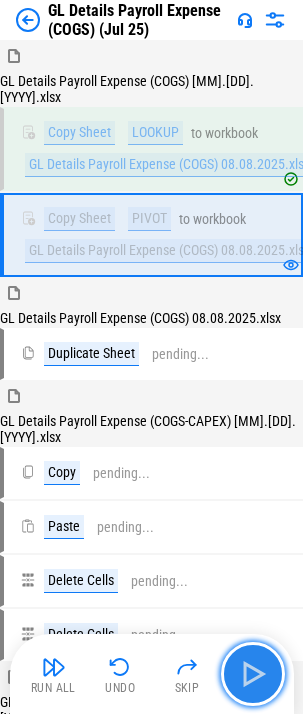 click at bounding box center [253, 674] 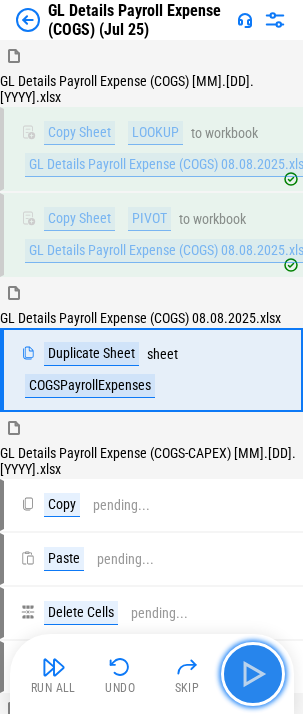 click at bounding box center (253, 674) 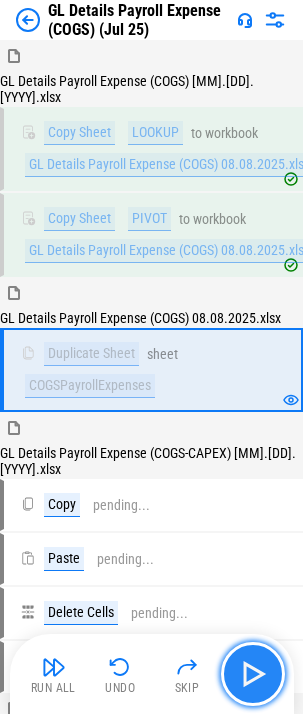 click at bounding box center [253, 674] 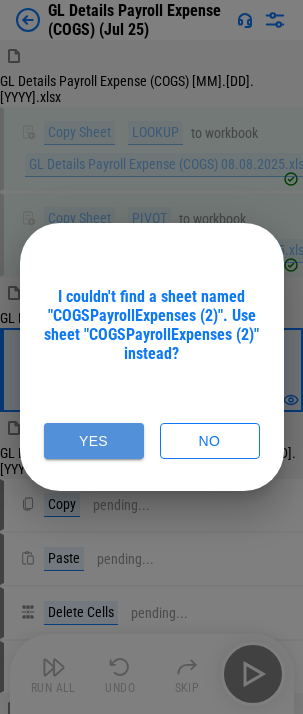 click on "Yes" at bounding box center (94, 441) 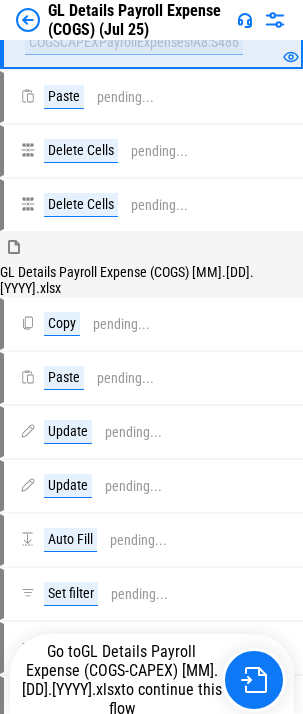 scroll, scrollTop: 600, scrollLeft: 0, axis: vertical 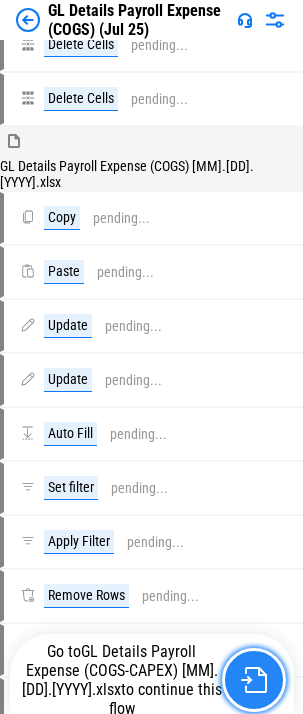 click at bounding box center [254, 680] 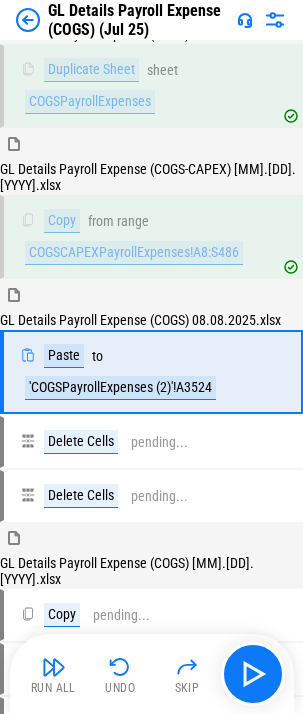 scroll, scrollTop: 222, scrollLeft: 0, axis: vertical 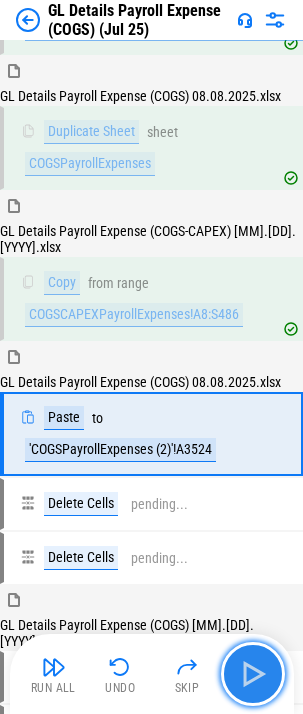 click at bounding box center [253, 674] 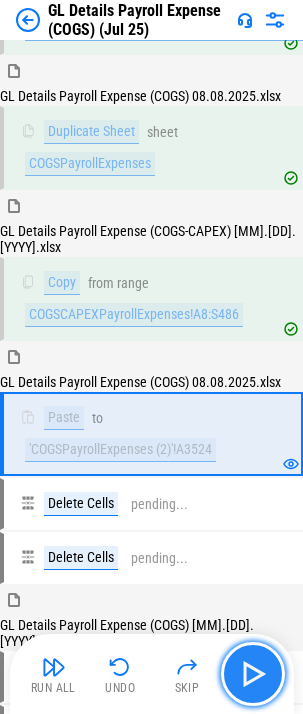 click at bounding box center [253, 674] 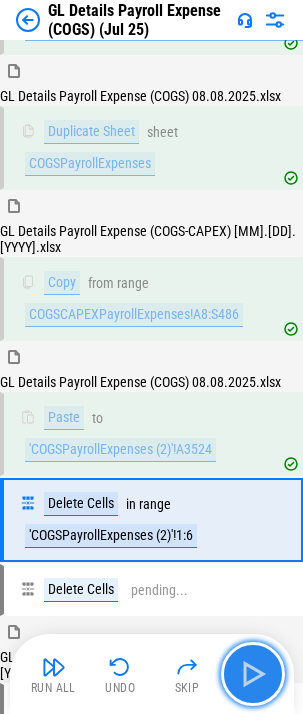 click at bounding box center [253, 674] 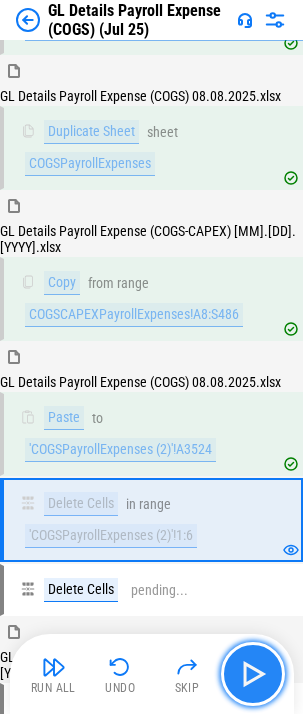 click at bounding box center (253, 674) 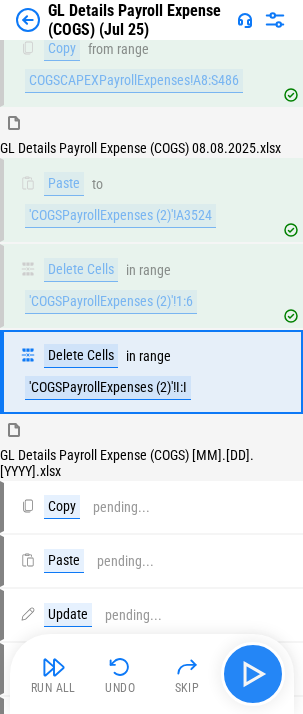 scroll, scrollTop: 460, scrollLeft: 0, axis: vertical 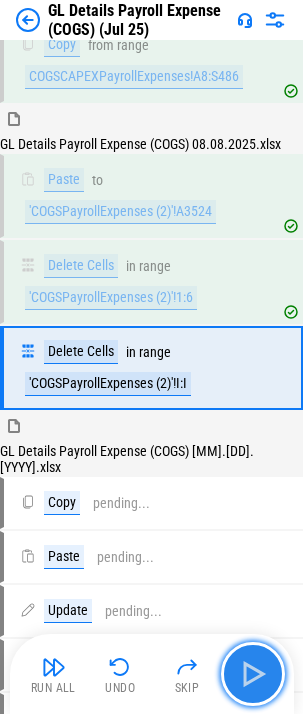 click at bounding box center (253, 674) 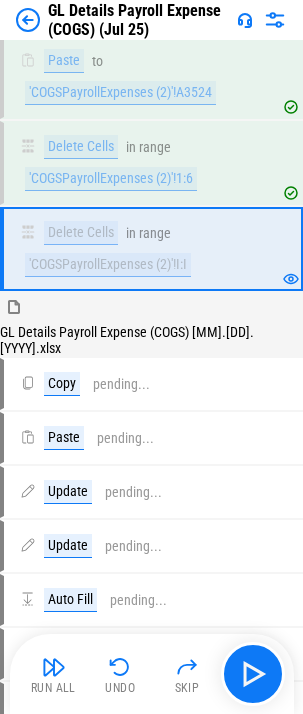 scroll, scrollTop: 1354, scrollLeft: 0, axis: vertical 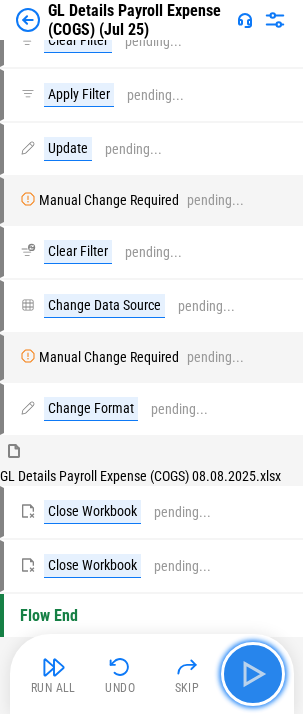 click at bounding box center (253, 674) 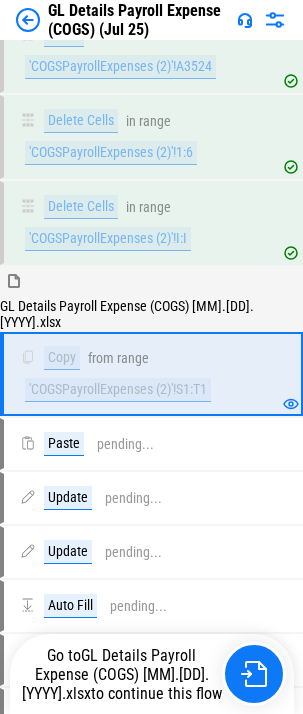 scroll, scrollTop: 596, scrollLeft: 0, axis: vertical 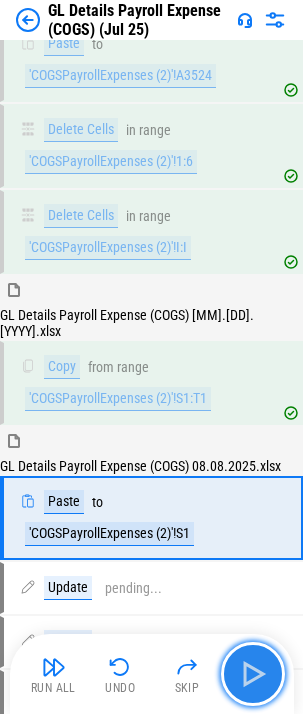 click at bounding box center [253, 674] 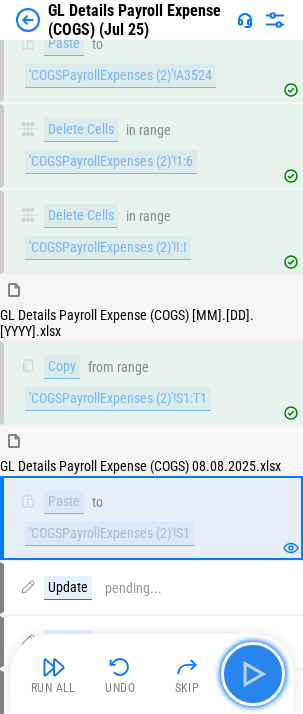 click at bounding box center (253, 674) 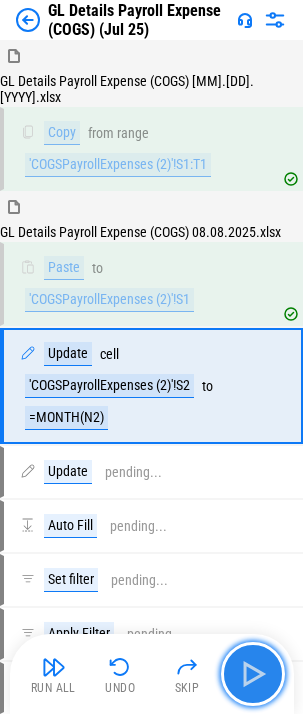 scroll, scrollTop: 834, scrollLeft: 0, axis: vertical 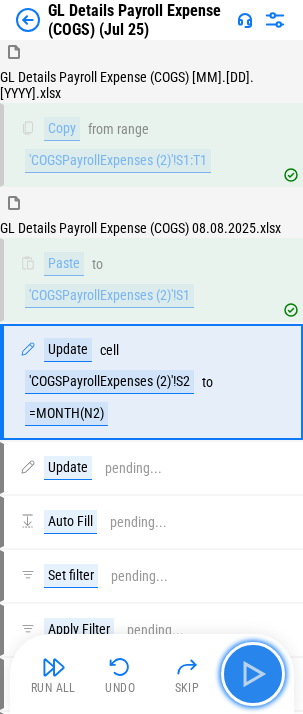 click at bounding box center [253, 674] 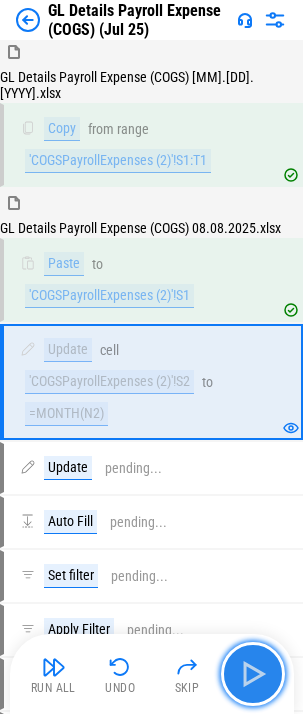 click at bounding box center [253, 674] 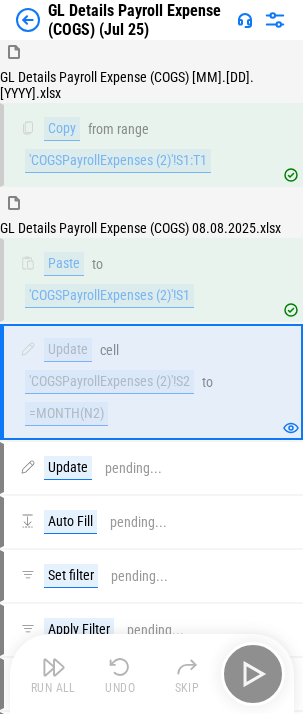 click on "Run All Undo Skip" at bounding box center (154, 674) 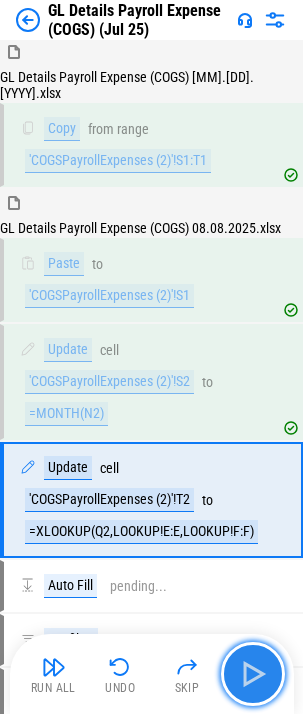 click at bounding box center (253, 674) 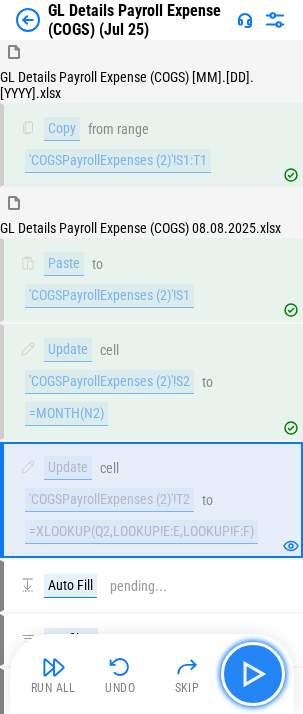 click at bounding box center [253, 674] 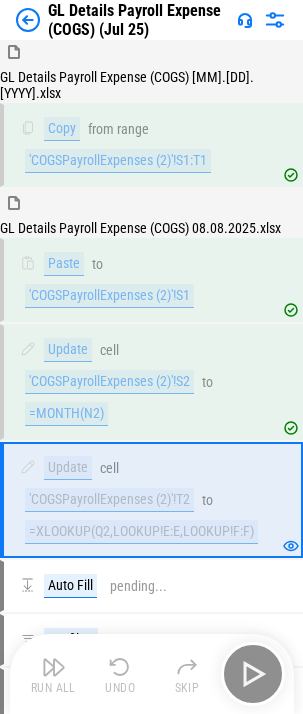 click on "Run All Undo Skip" at bounding box center [154, 674] 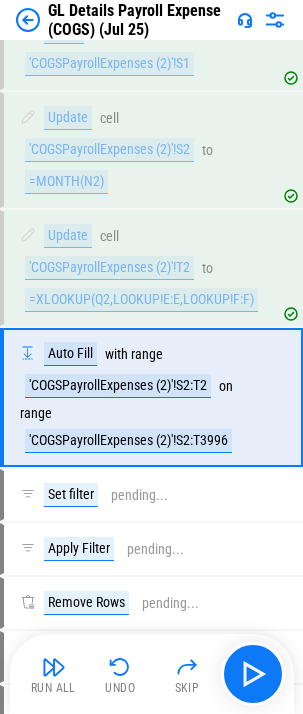 scroll, scrollTop: 1082, scrollLeft: 0, axis: vertical 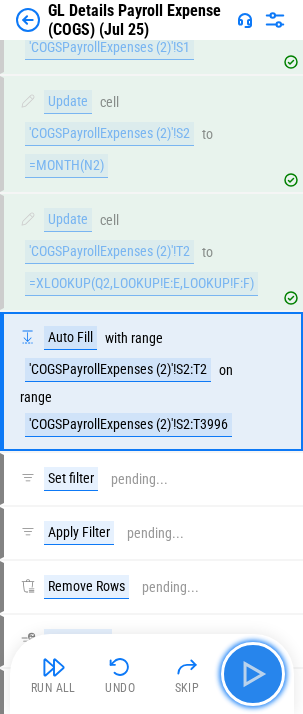 click at bounding box center (253, 674) 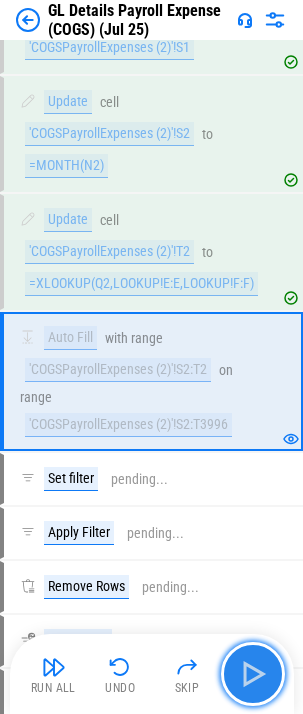 click at bounding box center (253, 674) 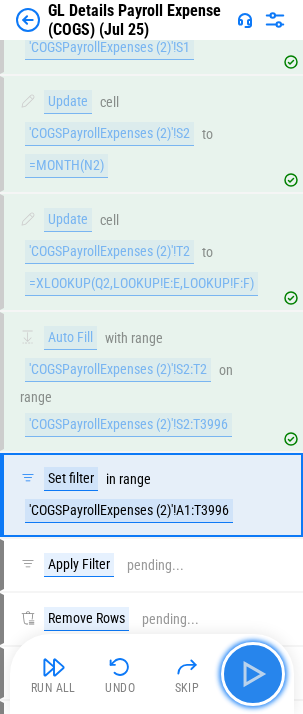 click at bounding box center [253, 674] 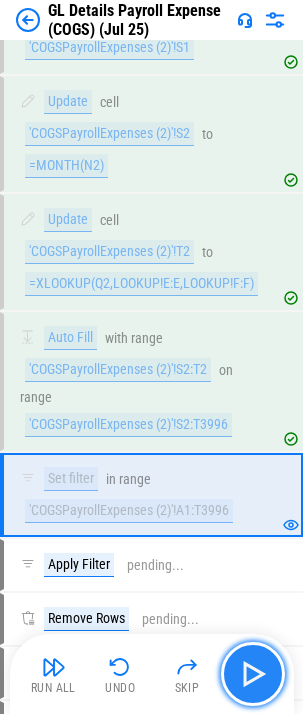 click at bounding box center [253, 674] 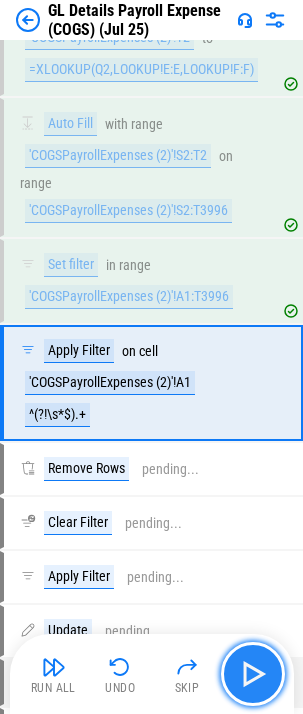 click at bounding box center (253, 674) 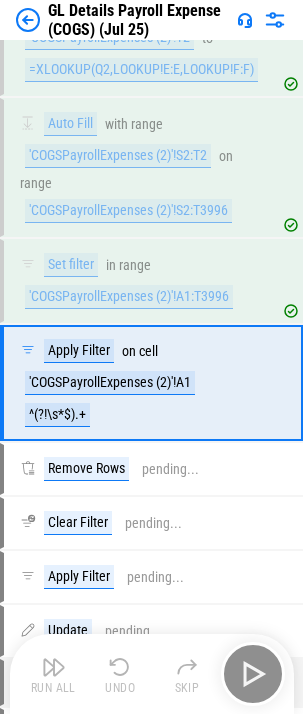 scroll, scrollTop: 1297, scrollLeft: 0, axis: vertical 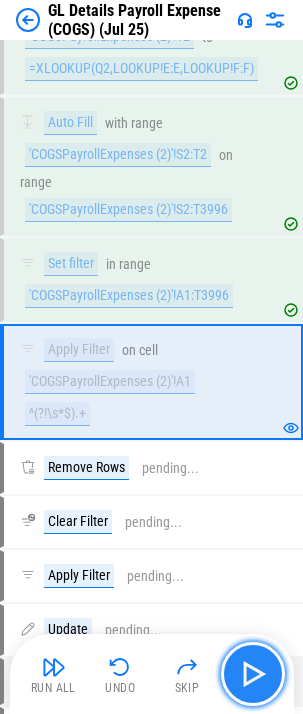 click at bounding box center (253, 674) 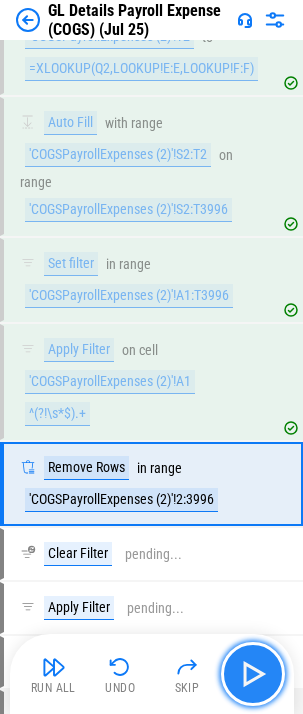 click at bounding box center (253, 674) 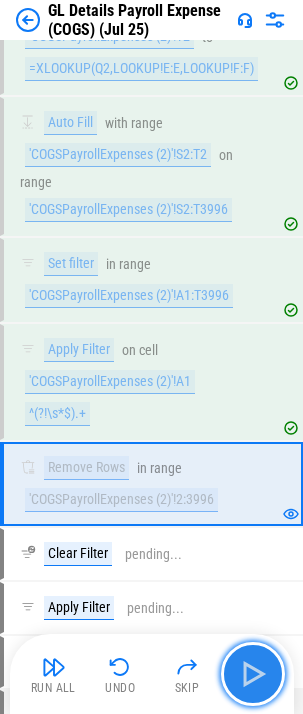 click at bounding box center [253, 674] 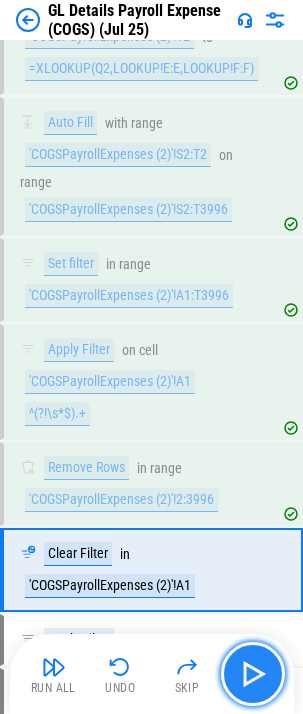 click at bounding box center [253, 674] 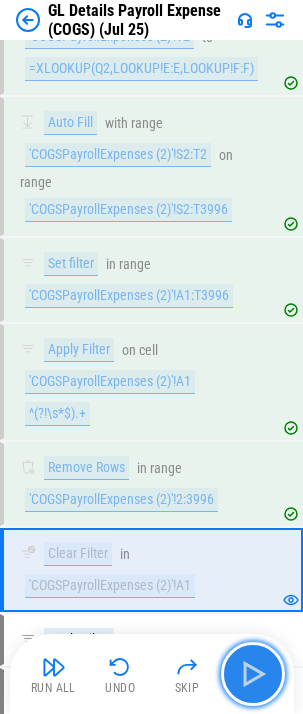 click at bounding box center (253, 674) 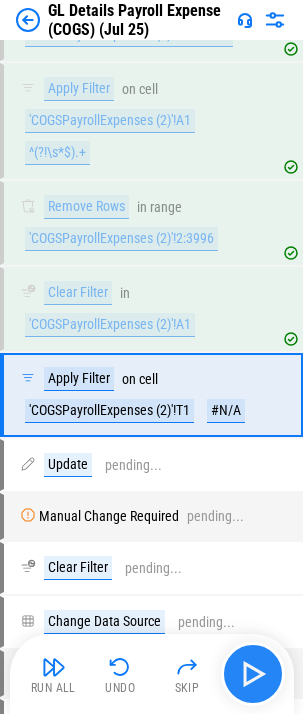 scroll, scrollTop: 1571, scrollLeft: 0, axis: vertical 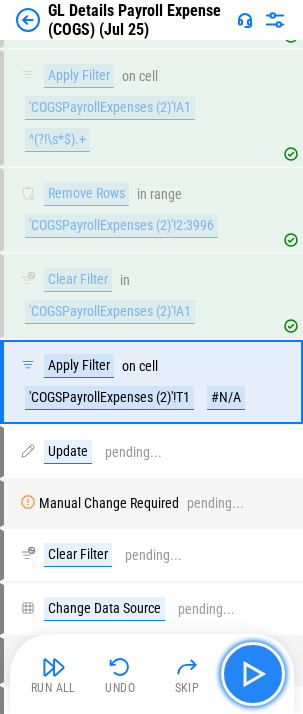 click at bounding box center [253, 674] 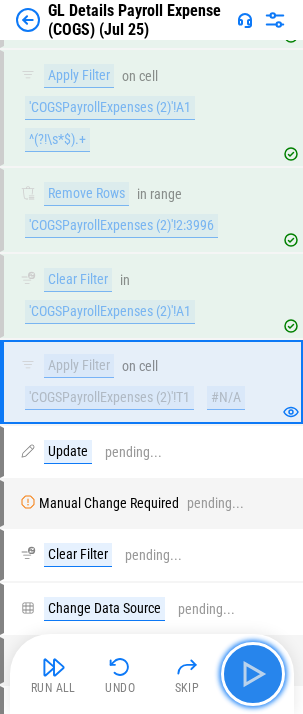 click at bounding box center (253, 674) 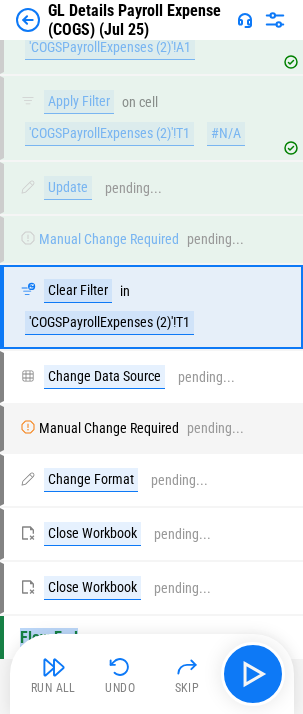 scroll, scrollTop: 1857, scrollLeft: 0, axis: vertical 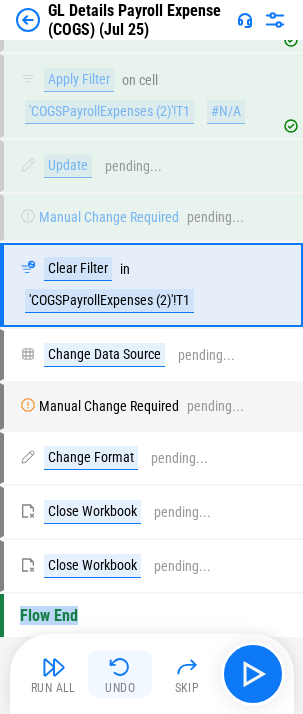 click at bounding box center [120, 667] 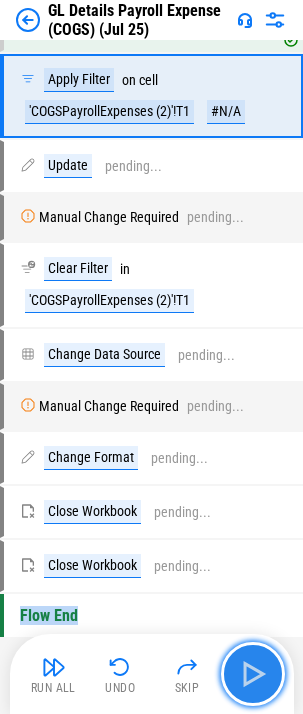 click at bounding box center (253, 674) 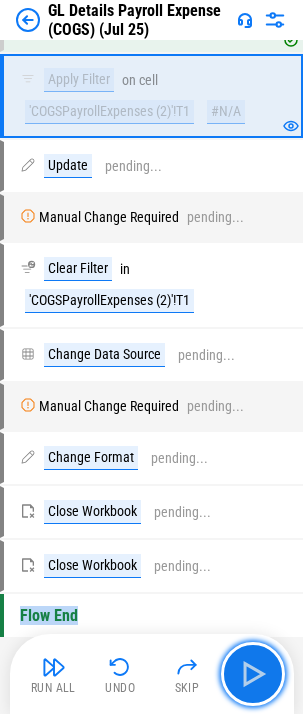 click at bounding box center (253, 674) 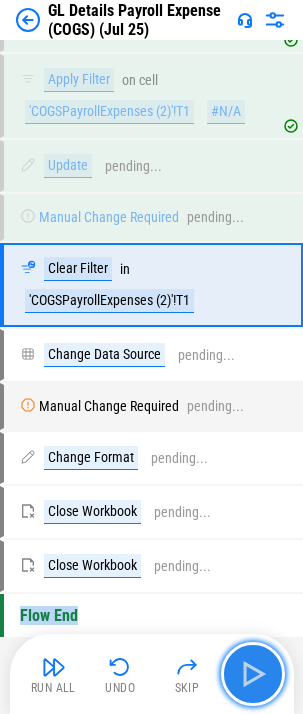 click at bounding box center (253, 674) 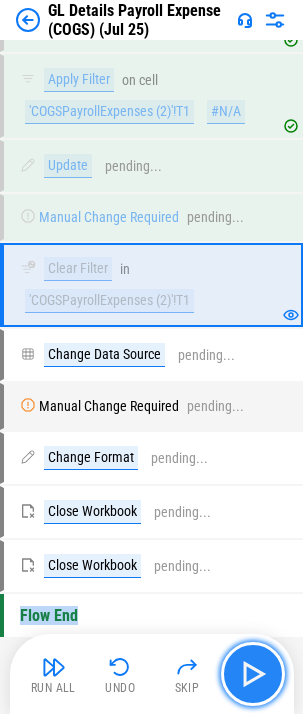 click at bounding box center [253, 674] 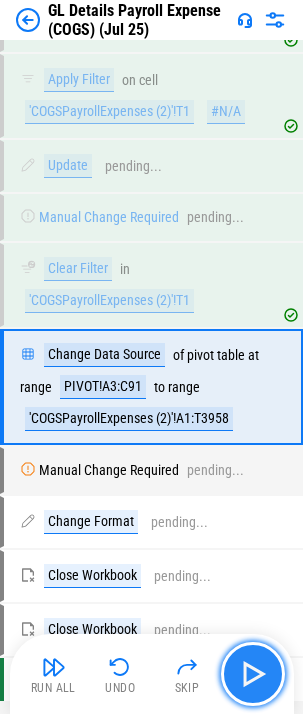 click at bounding box center [253, 674] 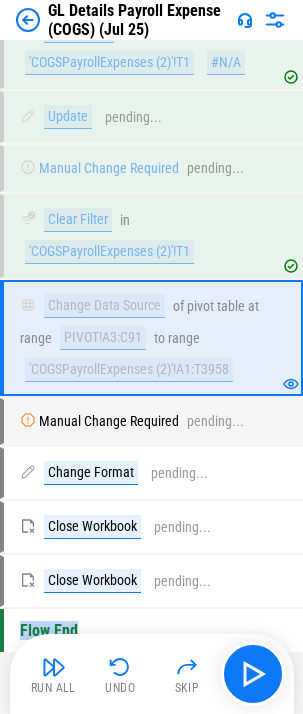 scroll, scrollTop: 1921, scrollLeft: 0, axis: vertical 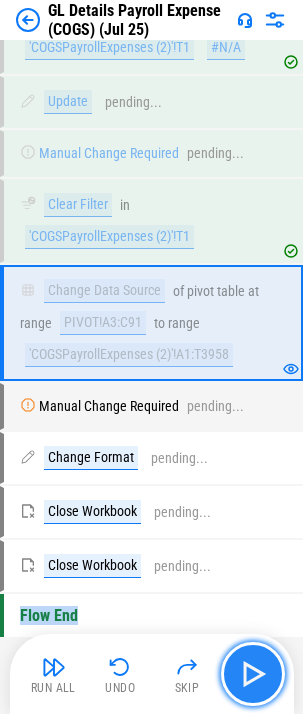 click at bounding box center (253, 674) 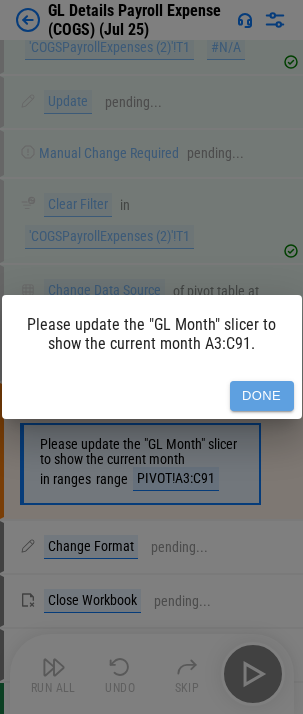 click on "Done" at bounding box center [262, 396] 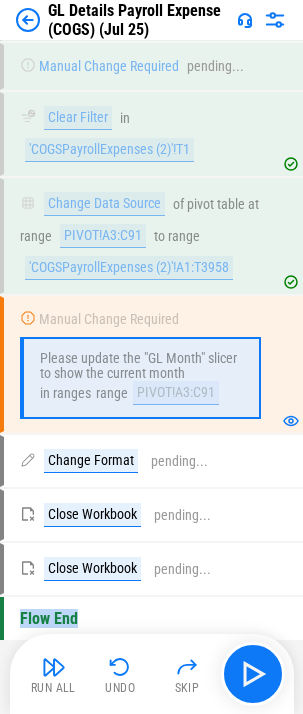 scroll, scrollTop: 2010, scrollLeft: 0, axis: vertical 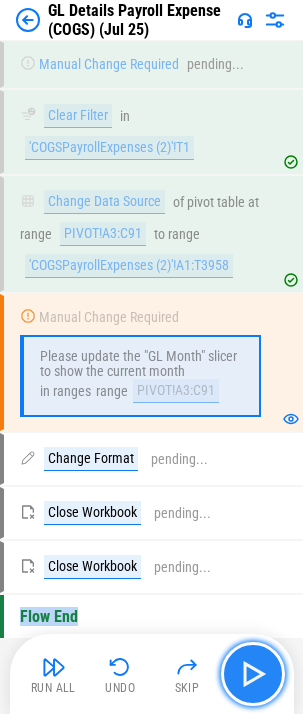 click at bounding box center [253, 674] 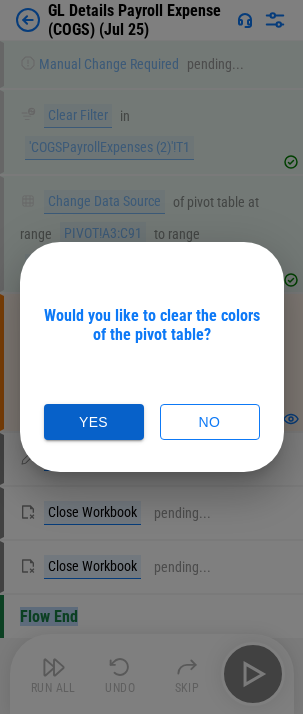 click on "Yes" at bounding box center (94, 422) 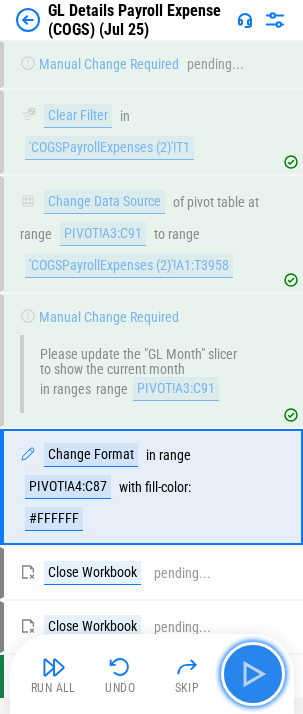 click at bounding box center (253, 674) 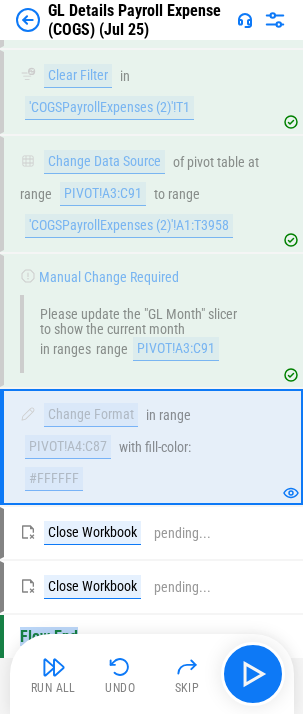 scroll, scrollTop: 2070, scrollLeft: 0, axis: vertical 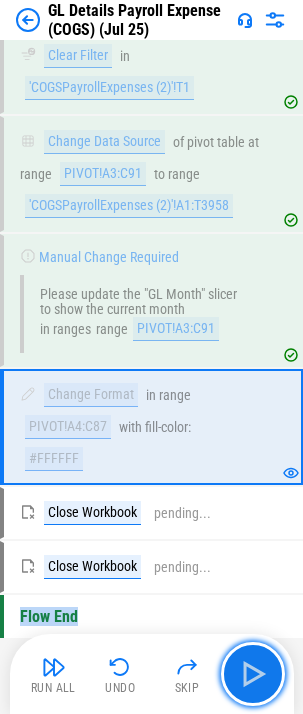click at bounding box center (253, 674) 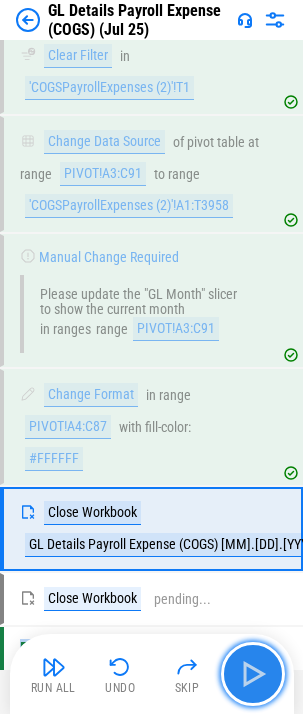 click at bounding box center [253, 674] 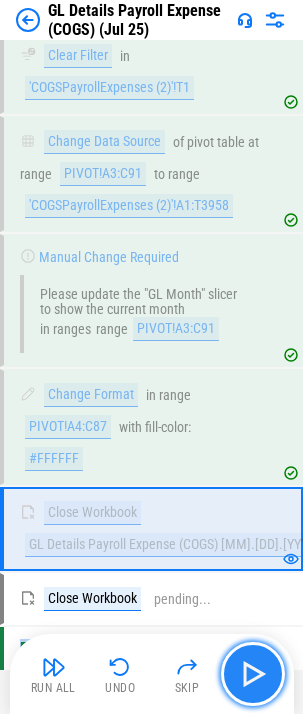 click at bounding box center (253, 674) 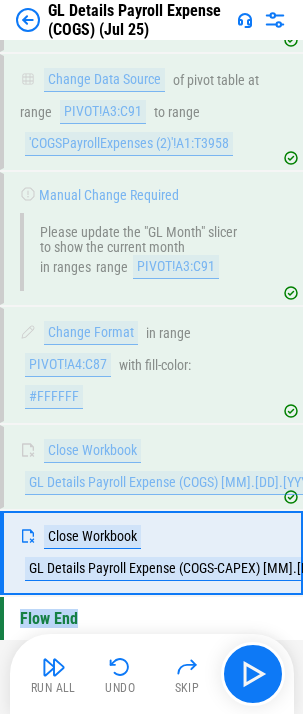 scroll, scrollTop: 2134, scrollLeft: 0, axis: vertical 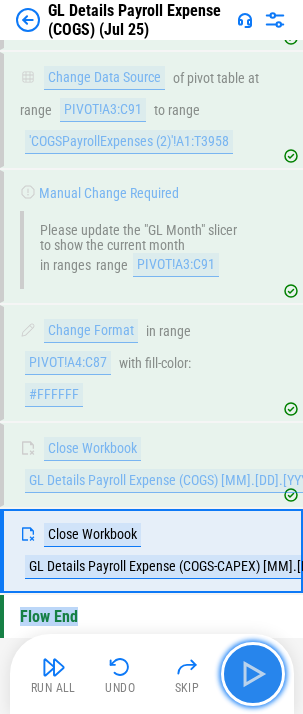 click at bounding box center (253, 674) 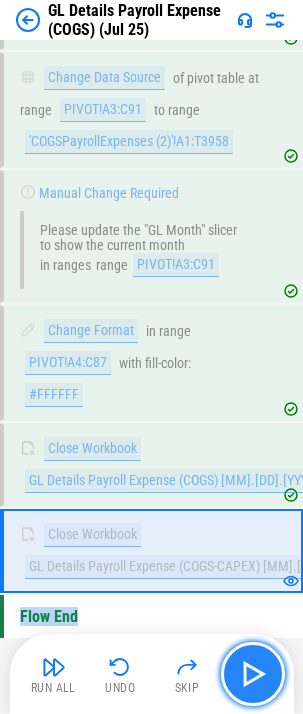 click at bounding box center [253, 674] 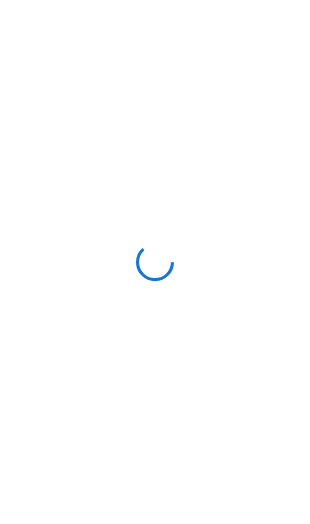 scroll, scrollTop: 0, scrollLeft: 0, axis: both 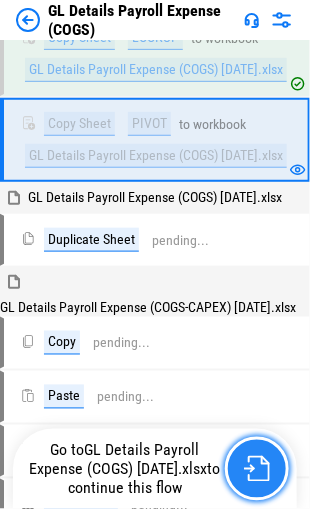 click at bounding box center (257, 469) 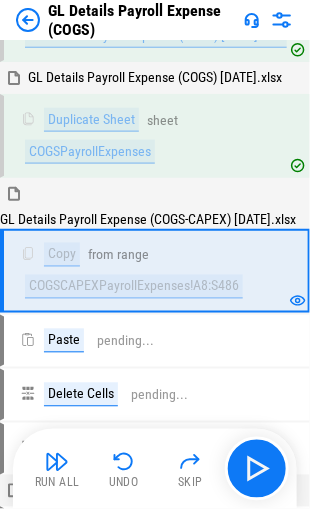scroll, scrollTop: 210, scrollLeft: 0, axis: vertical 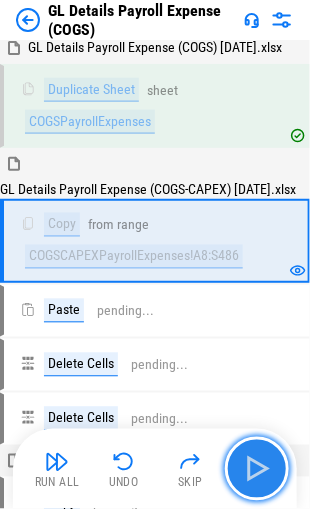 click at bounding box center (257, 469) 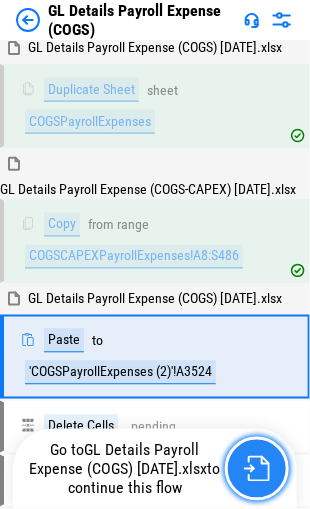 click at bounding box center (257, 469) 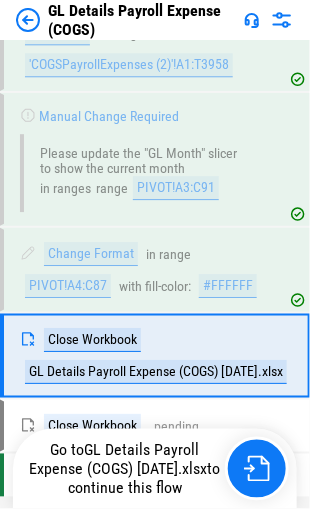 scroll, scrollTop: 2144, scrollLeft: 0, axis: vertical 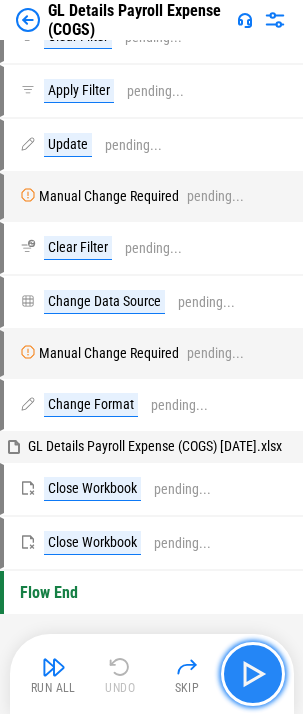 click at bounding box center (253, 674) 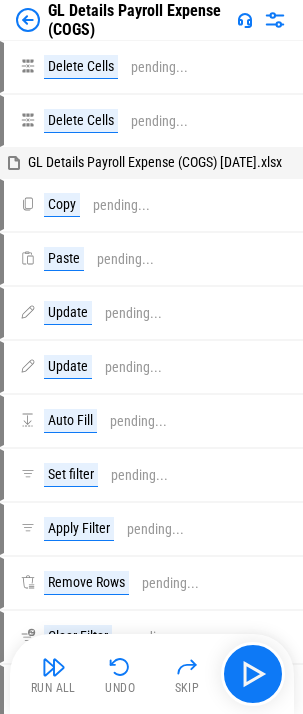 scroll, scrollTop: 0, scrollLeft: 0, axis: both 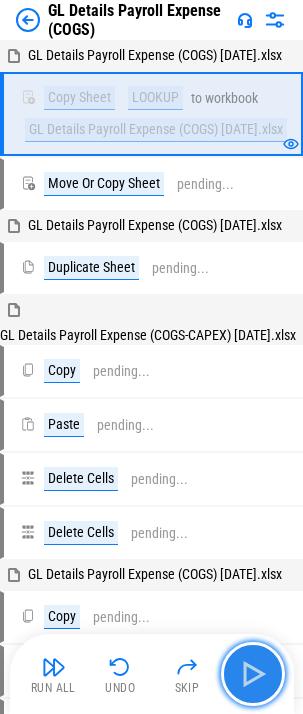 click at bounding box center [253, 674] 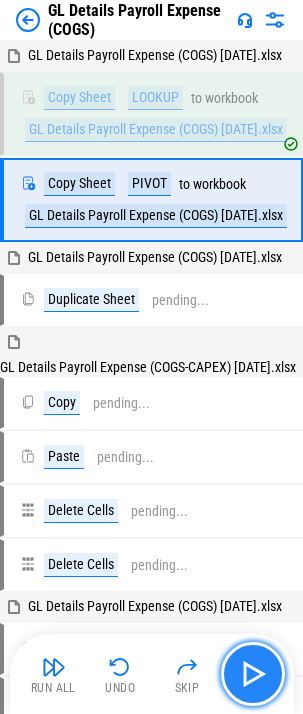 click at bounding box center [253, 674] 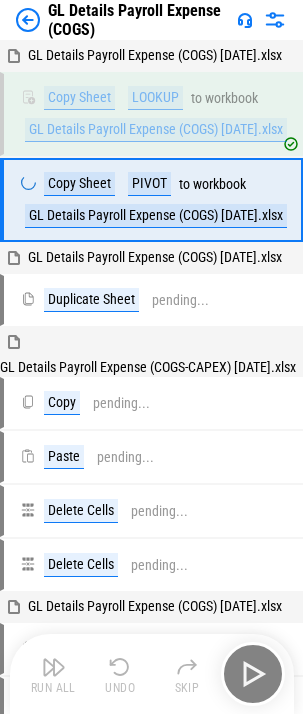 click on "Run All Undo Skip" at bounding box center (154, 674) 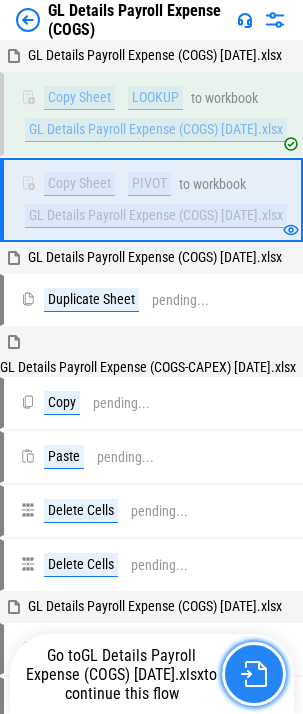 click at bounding box center (254, 674) 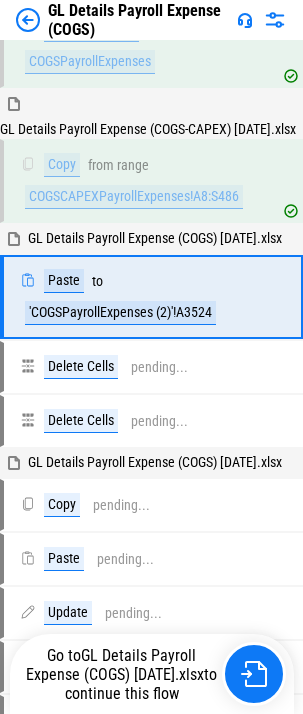 scroll, scrollTop: 288, scrollLeft: 0, axis: vertical 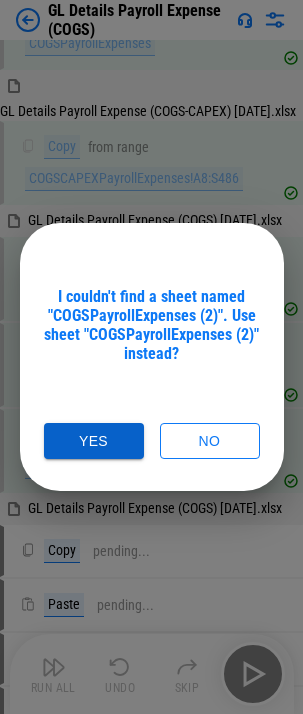 click on "Yes" at bounding box center [94, 441] 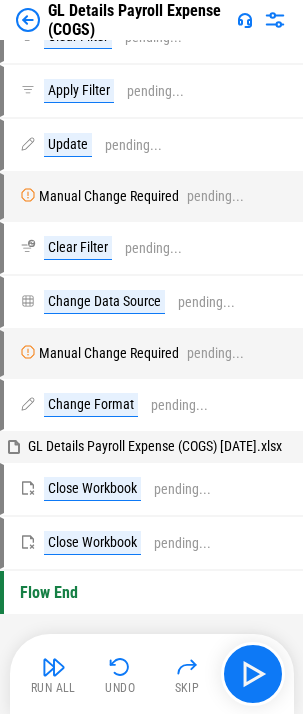 scroll, scrollTop: 1386, scrollLeft: 0, axis: vertical 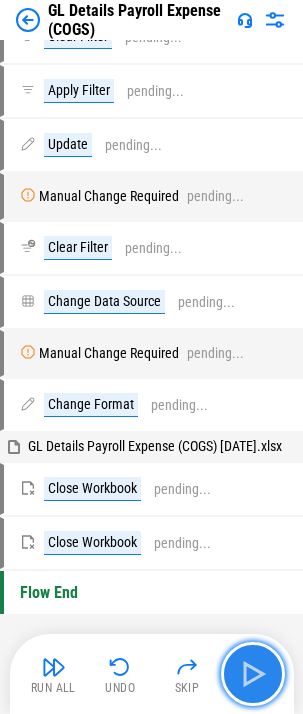 click at bounding box center (253, 674) 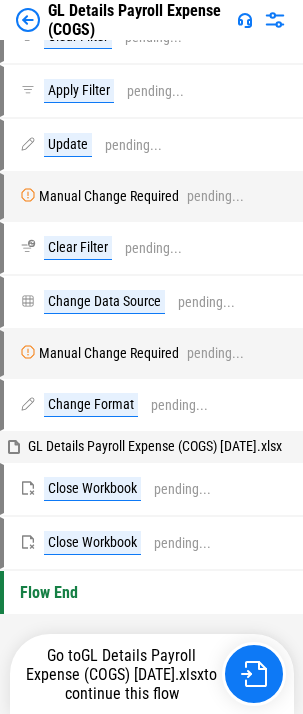 scroll, scrollTop: 1091, scrollLeft: 0, axis: vertical 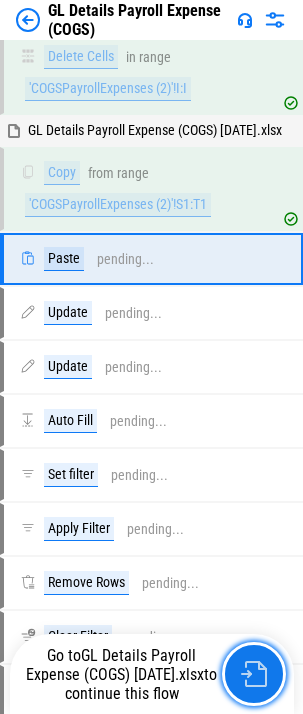 click at bounding box center (254, 674) 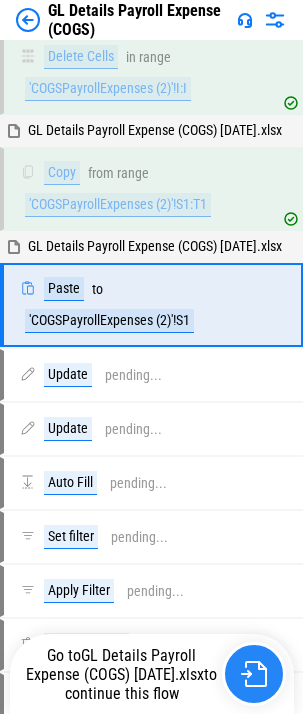 click at bounding box center [254, 674] 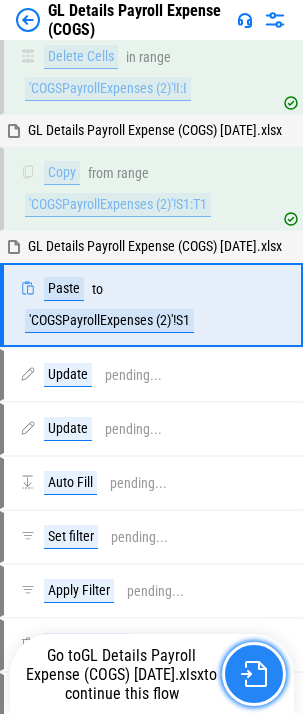 click at bounding box center [254, 674] 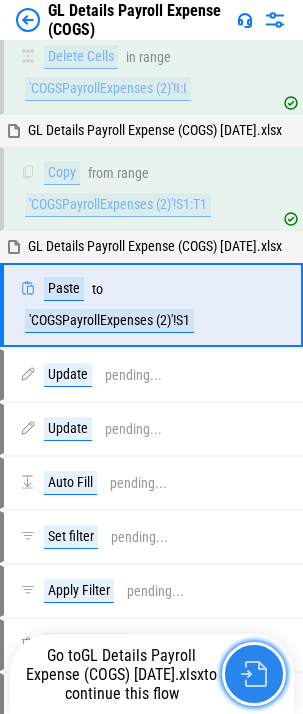 click at bounding box center [254, 674] 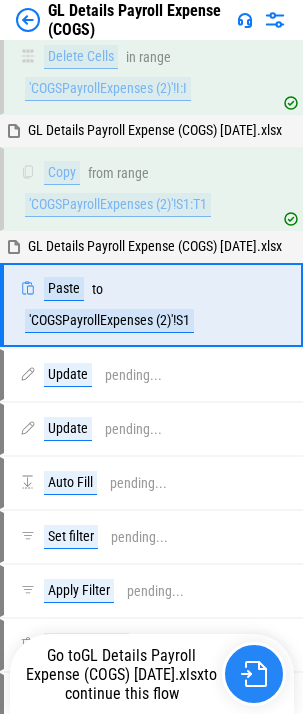 click at bounding box center [254, 674] 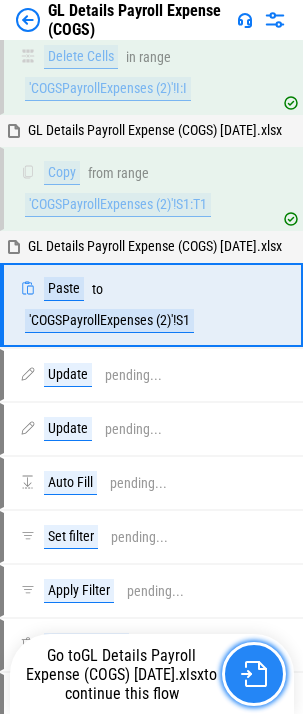 click at bounding box center (254, 674) 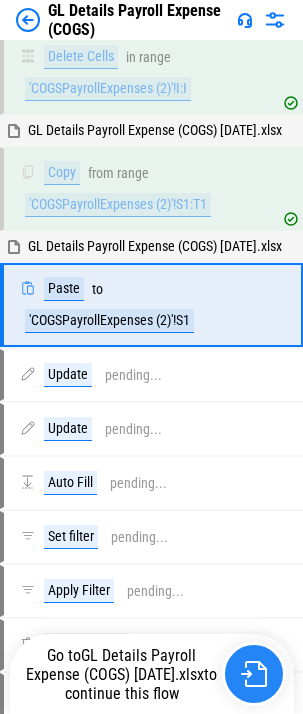 click at bounding box center [254, 674] 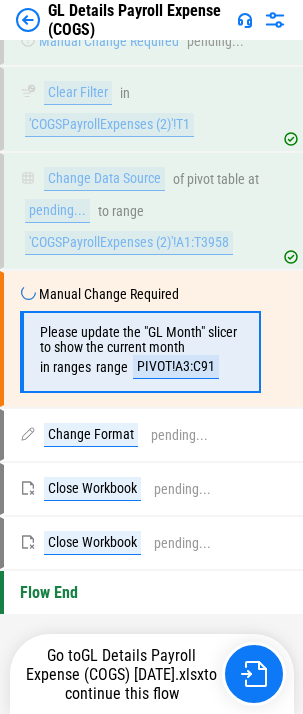 scroll, scrollTop: 1991, scrollLeft: 0, axis: vertical 